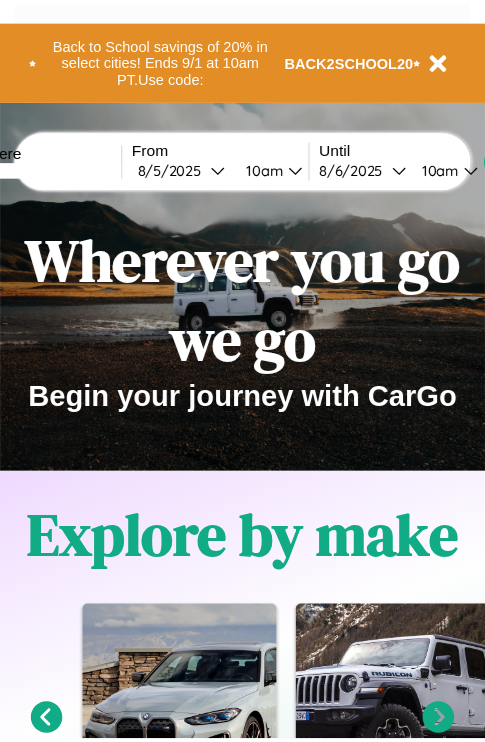 scroll, scrollTop: 0, scrollLeft: 0, axis: both 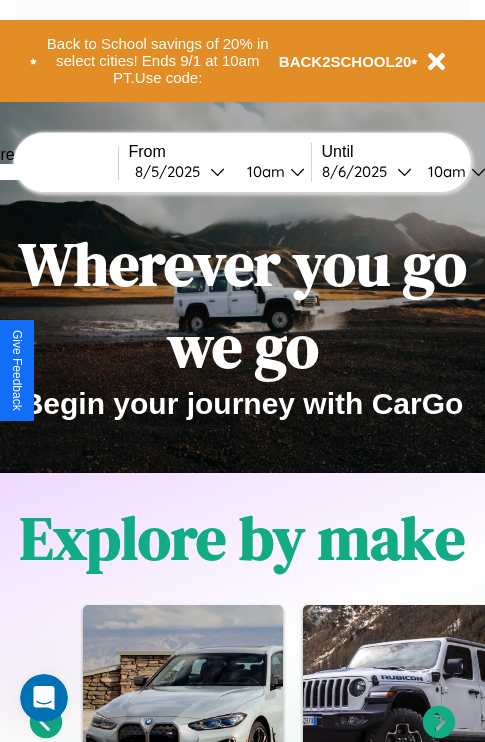 click at bounding box center (43, 172) 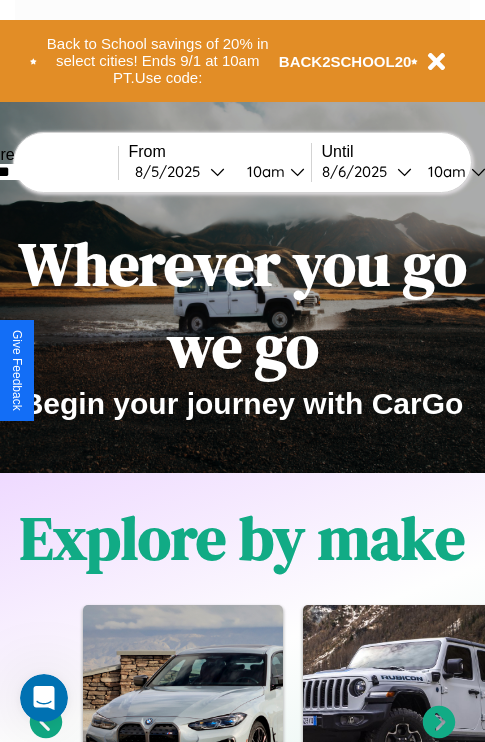 type on "*******" 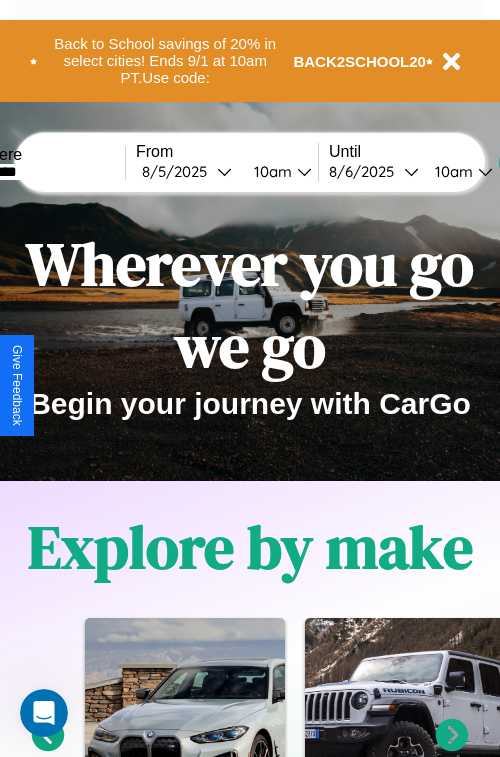 select on "*" 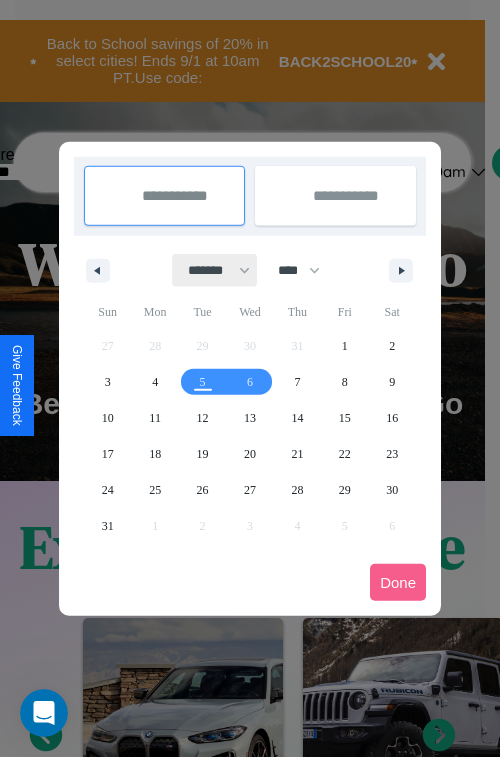 click on "******* ******** ***** ***** *** **** **** ****** ********* ******* ******** ********" at bounding box center (215, 270) 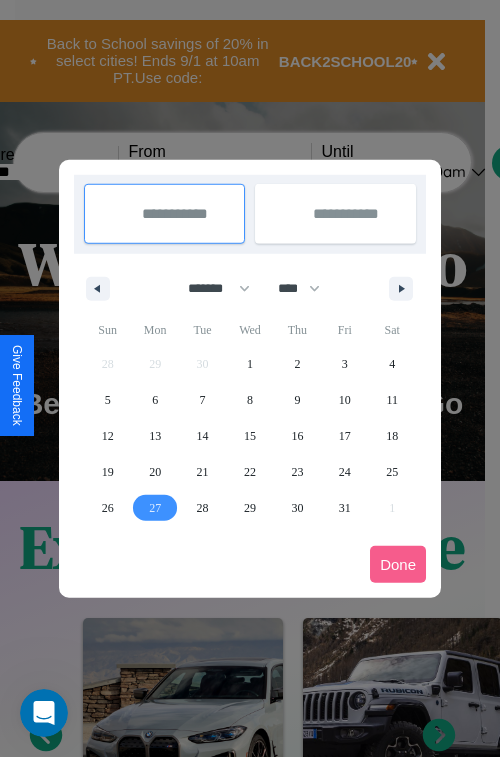 click on "27" at bounding box center (155, 508) 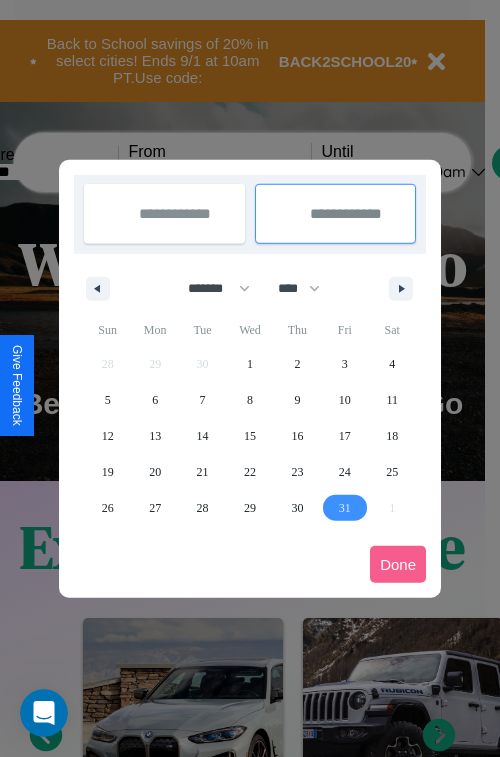 click on "31" at bounding box center [345, 508] 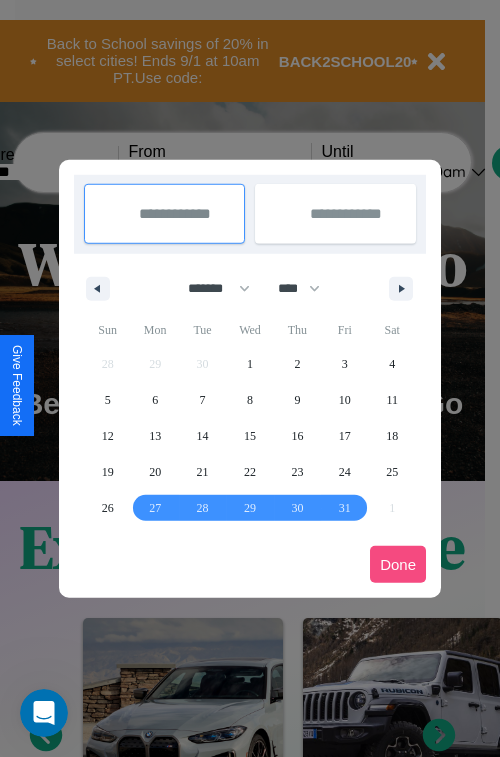 click on "Done" at bounding box center (398, 564) 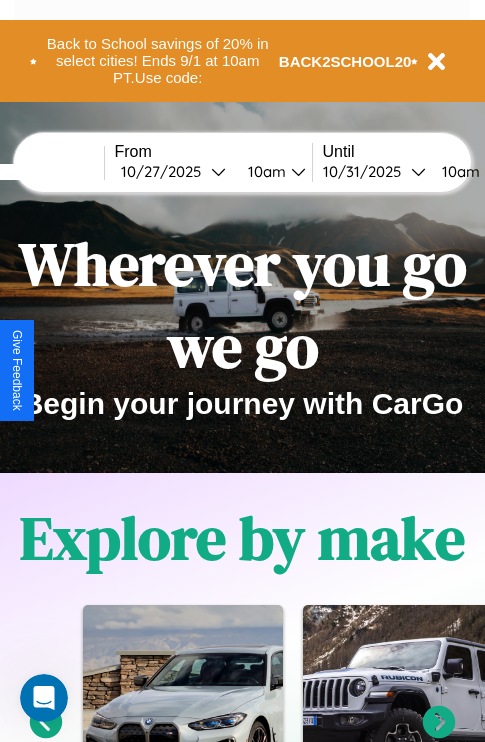 click on "10am" at bounding box center (264, 171) 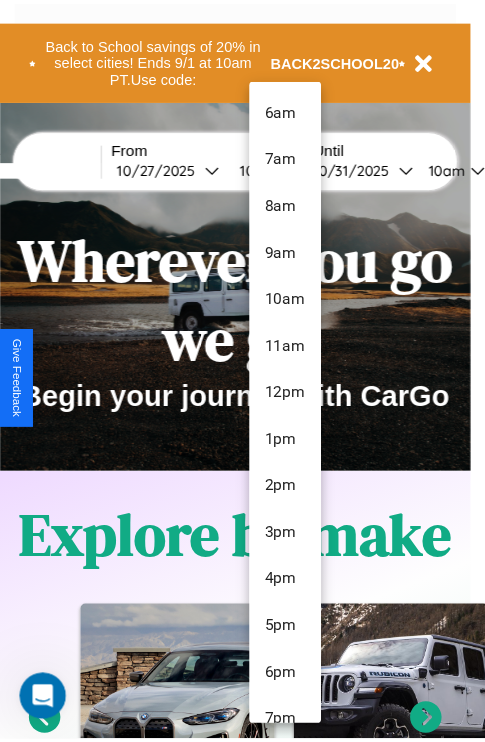 scroll, scrollTop: 211, scrollLeft: 0, axis: vertical 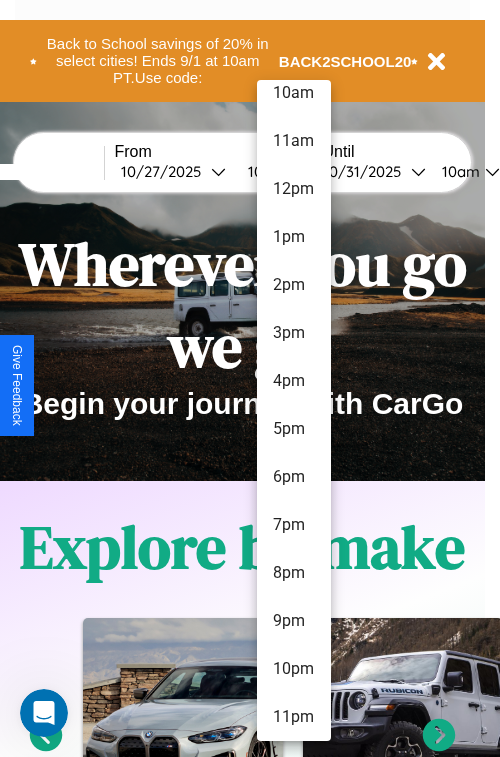 click on "11pm" at bounding box center [294, 717] 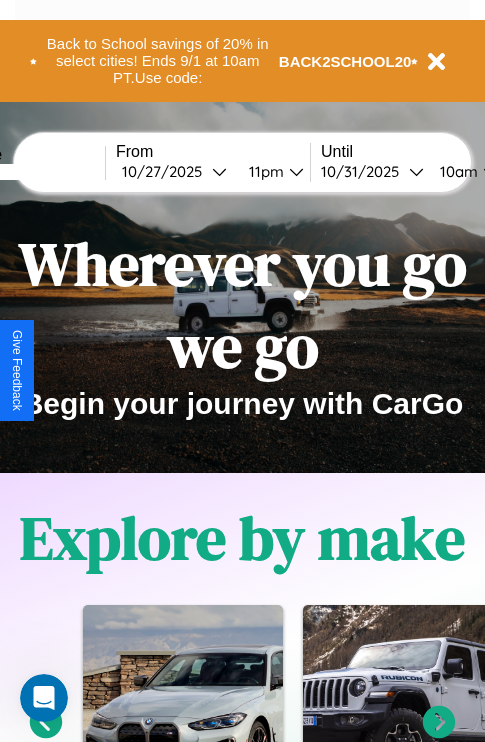 scroll, scrollTop: 0, scrollLeft: 80, axis: horizontal 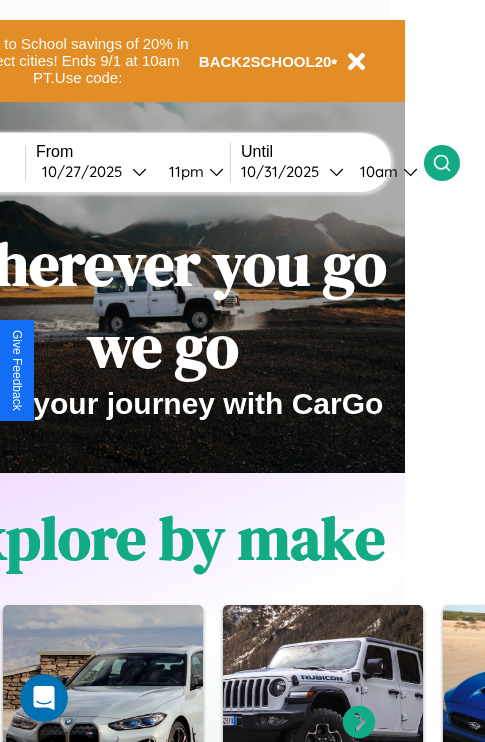 click 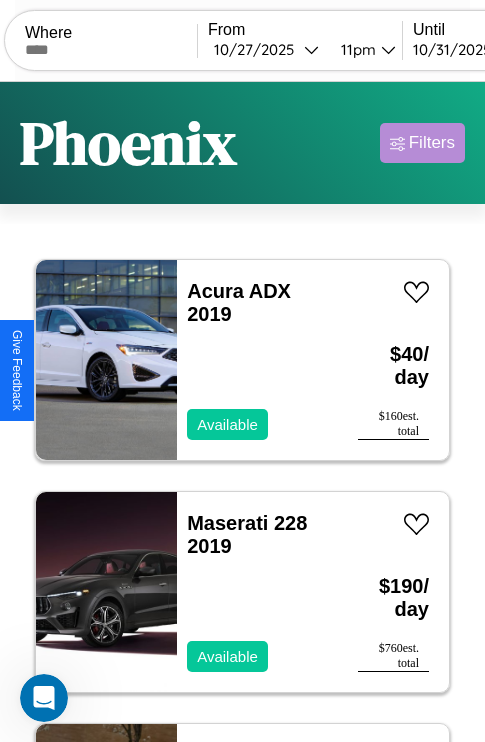 click on "Filters" at bounding box center (432, 143) 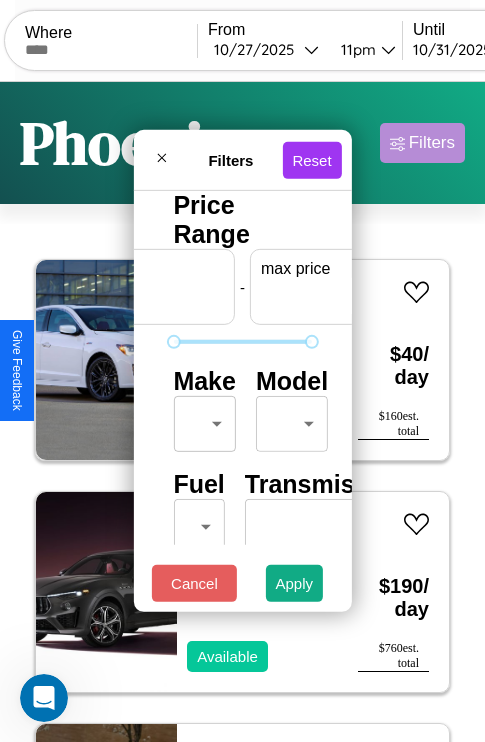 scroll, scrollTop: 0, scrollLeft: 124, axis: horizontal 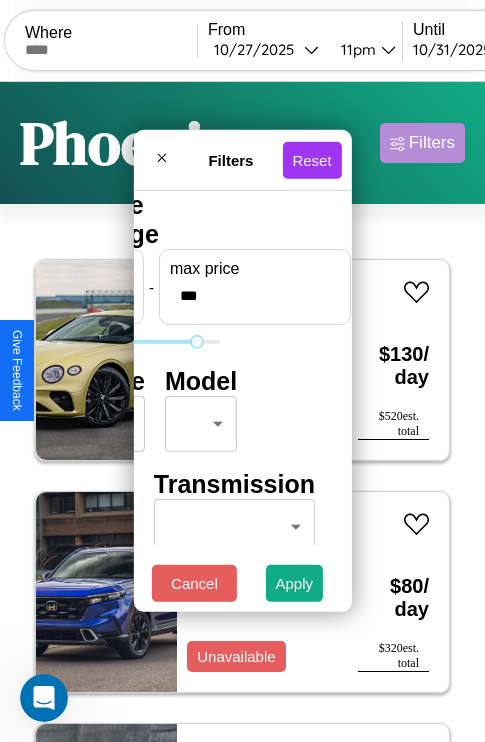 type on "***" 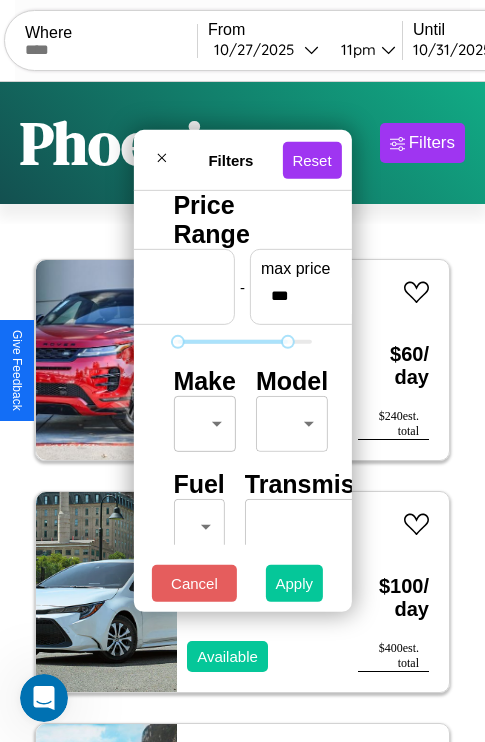 type on "**" 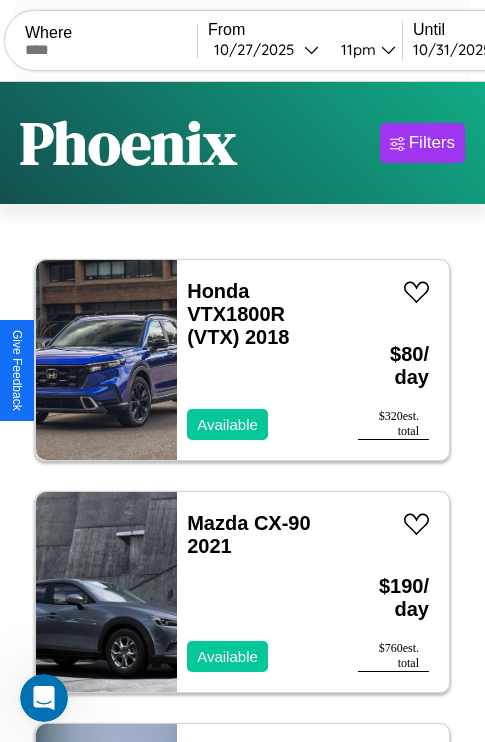 scroll, scrollTop: 89, scrollLeft: 0, axis: vertical 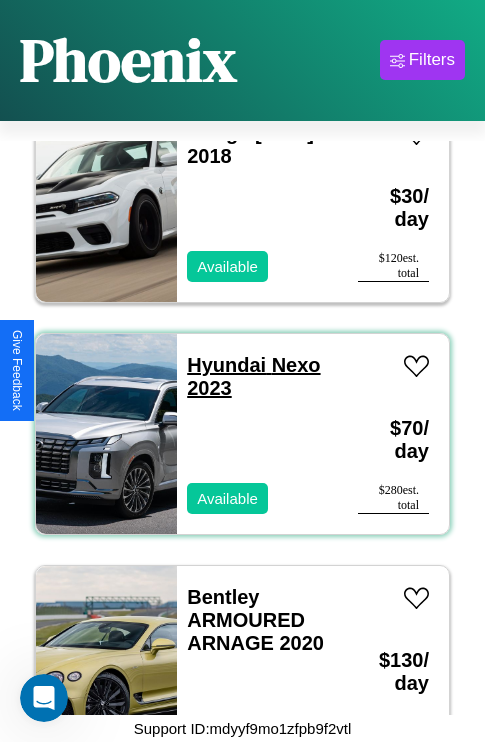 click on "Hyundai   Nexo   2023" at bounding box center [253, 376] 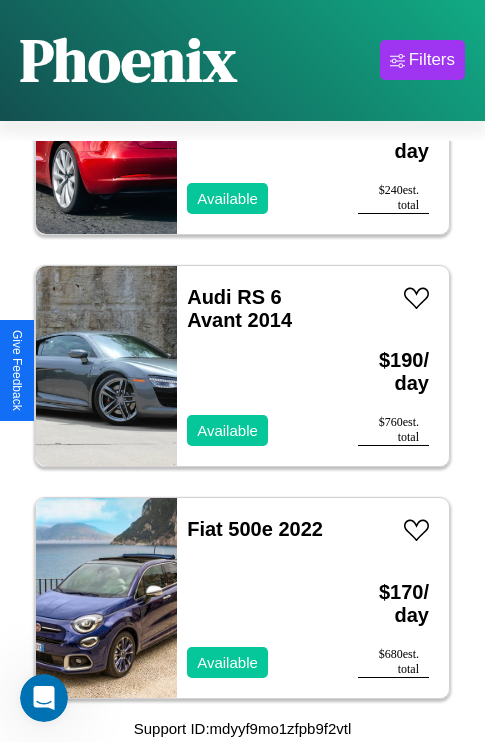 scroll, scrollTop: 25827, scrollLeft: 0, axis: vertical 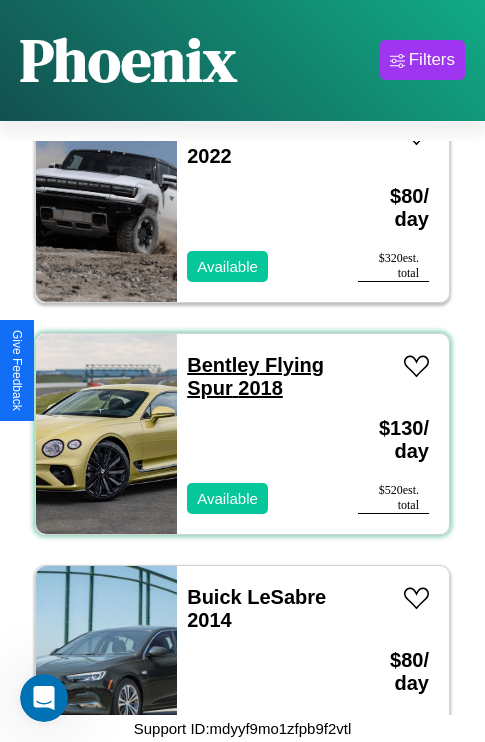 click on "Bentley   Flying Spur   2018" at bounding box center [255, 376] 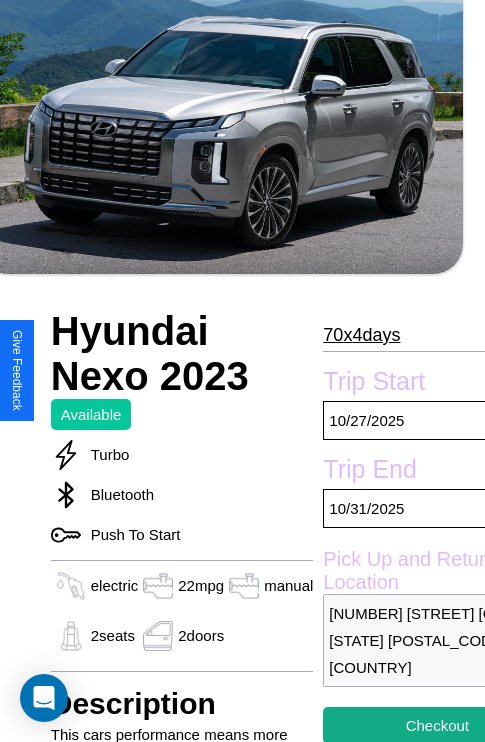 scroll, scrollTop: 488, scrollLeft: 80, axis: both 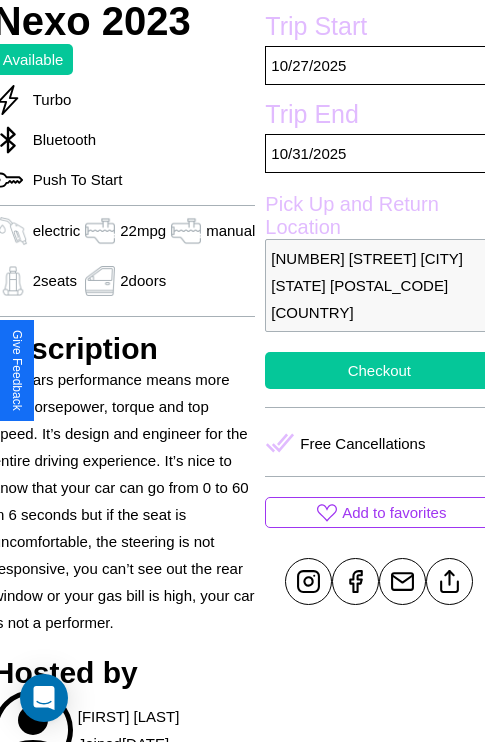 click on "Checkout" at bounding box center (379, 370) 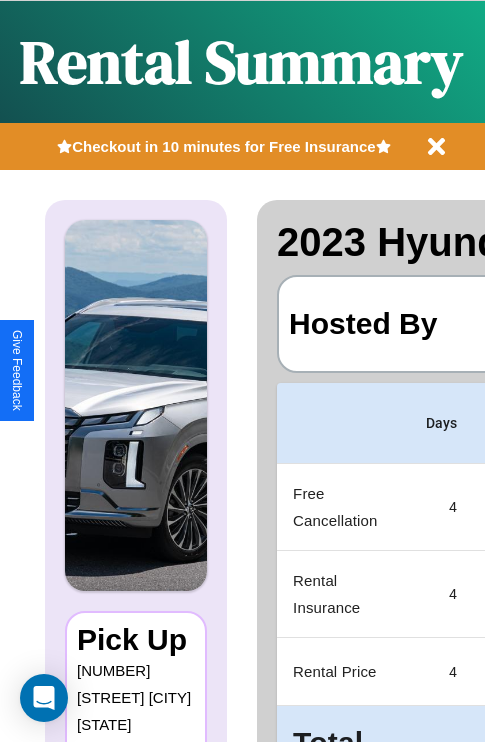 scroll, scrollTop: 0, scrollLeft: 387, axis: horizontal 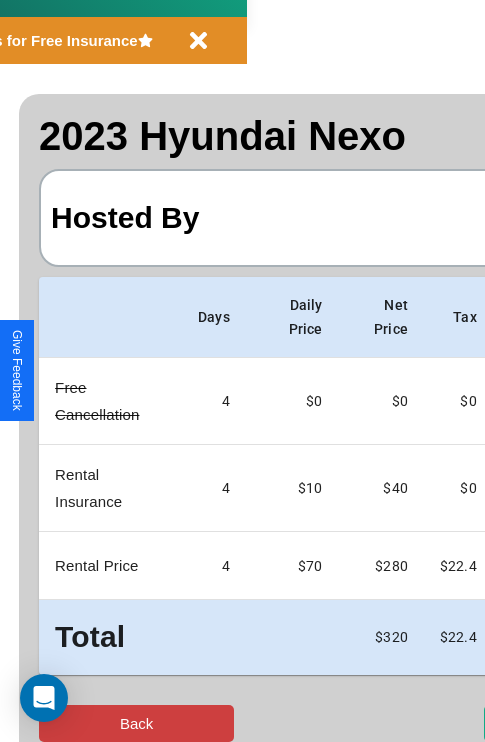 click on "Back" at bounding box center [136, 723] 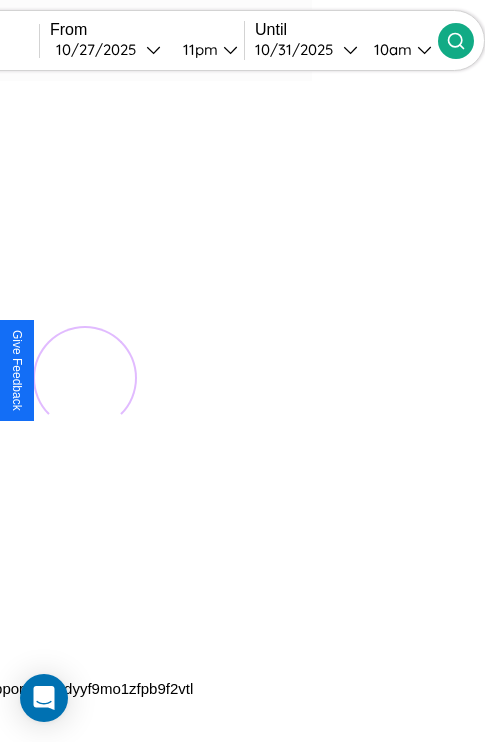 scroll, scrollTop: 0, scrollLeft: 0, axis: both 